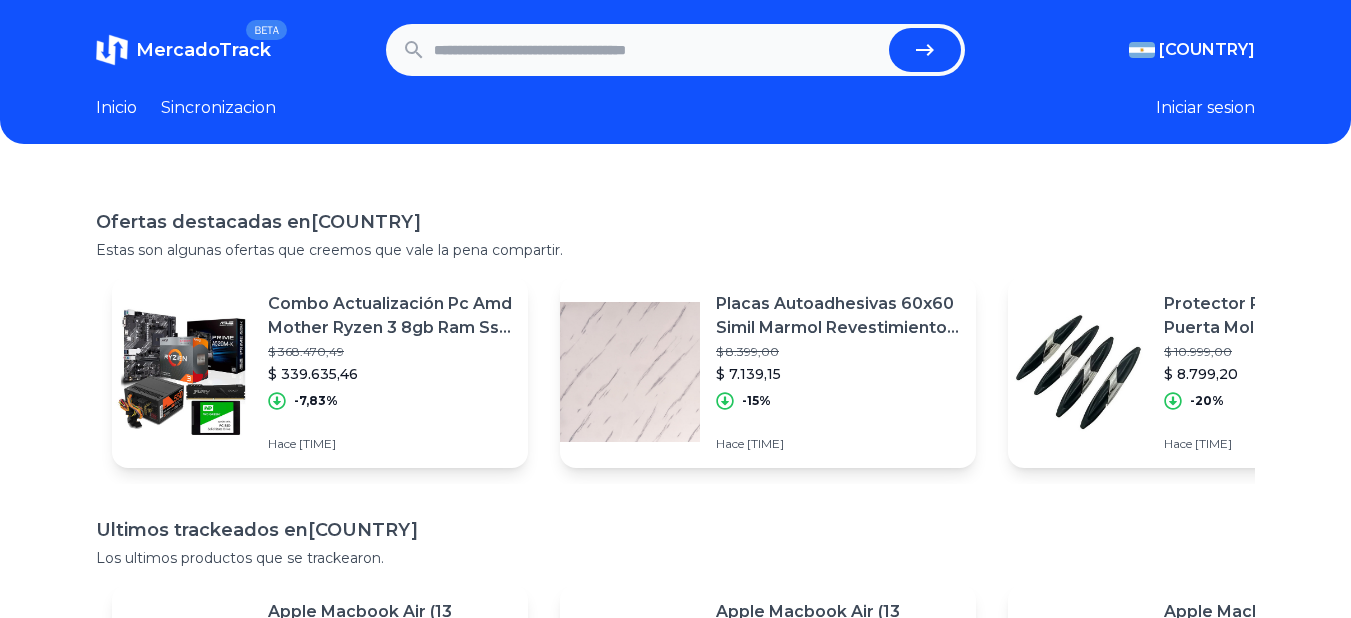 scroll, scrollTop: 0, scrollLeft: 0, axis: both 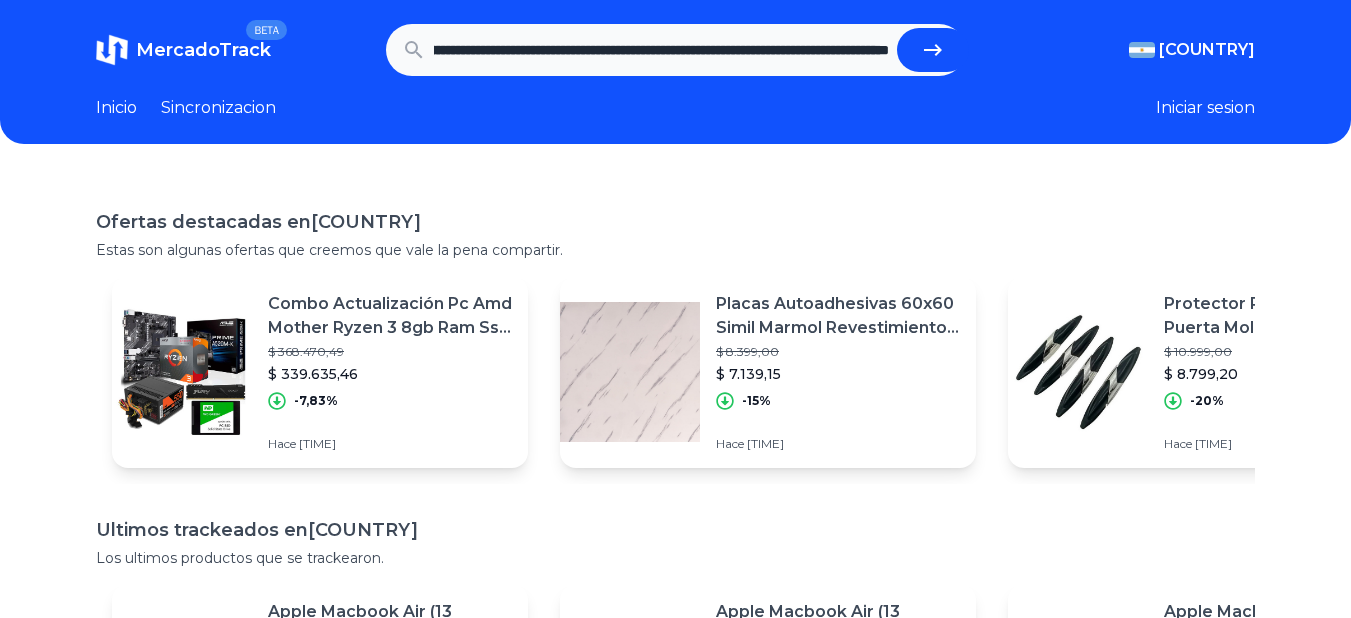 type on "**********" 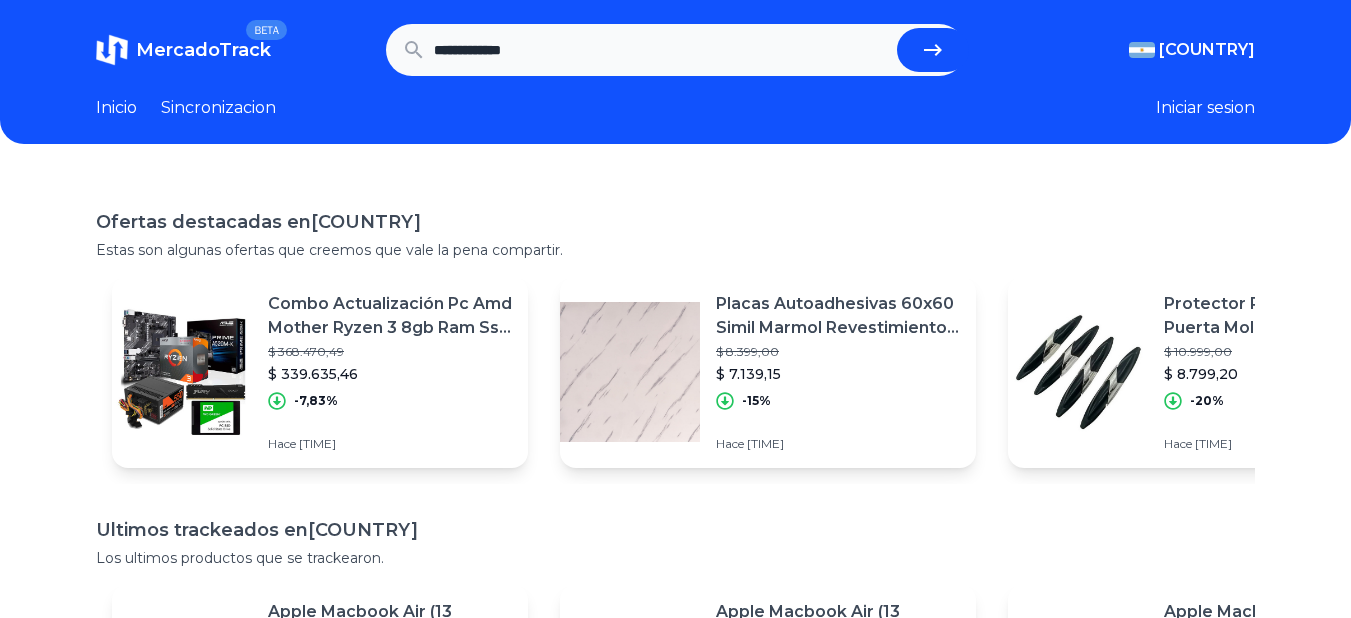 scroll, scrollTop: 0, scrollLeft: 0, axis: both 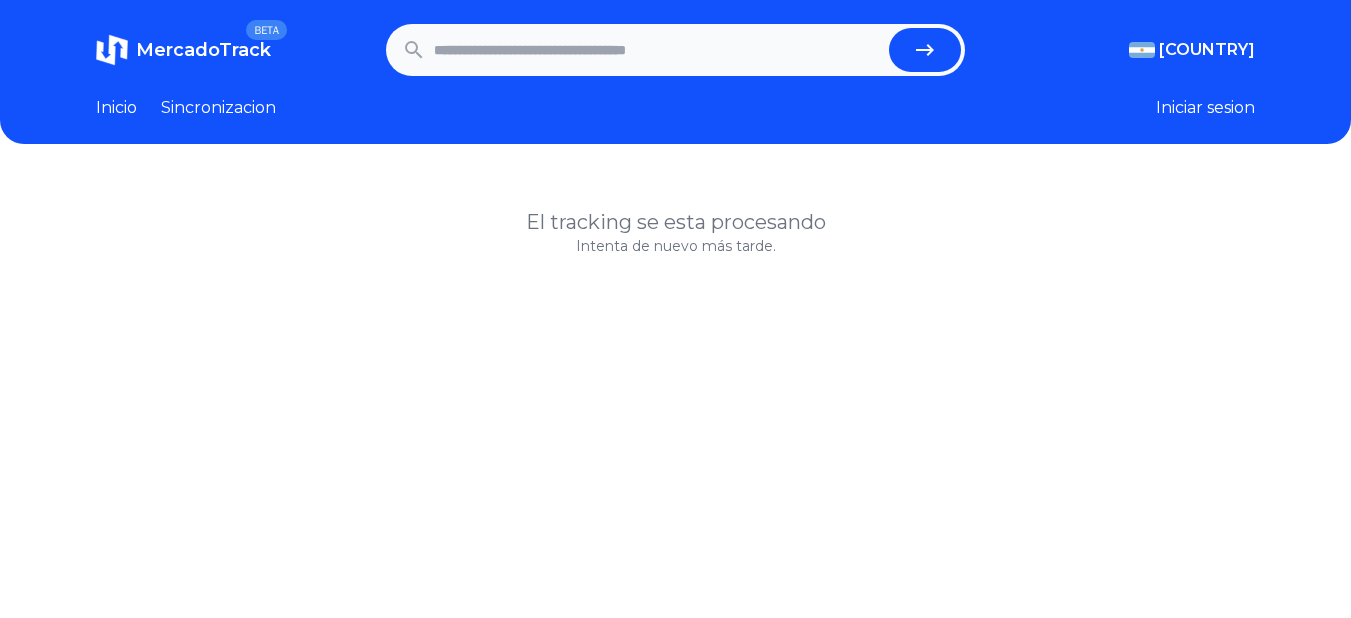 click at bounding box center (658, 50) 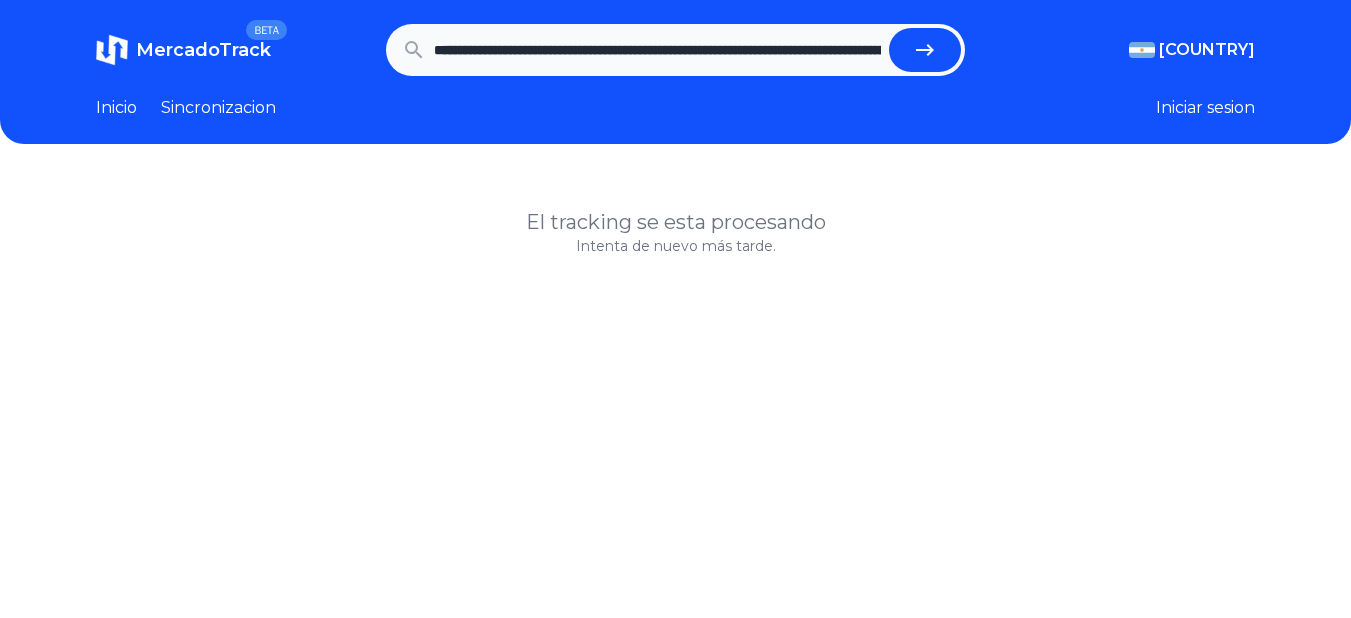 scroll, scrollTop: 0, scrollLeft: 1066, axis: horizontal 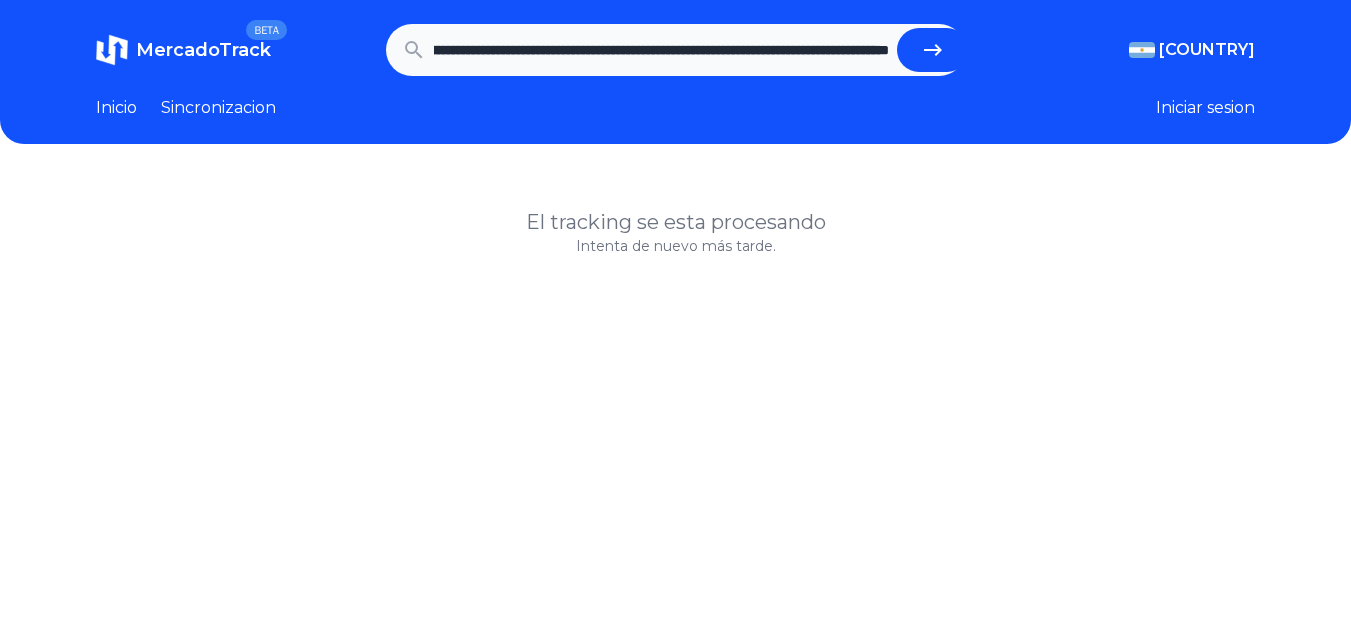type on "**********" 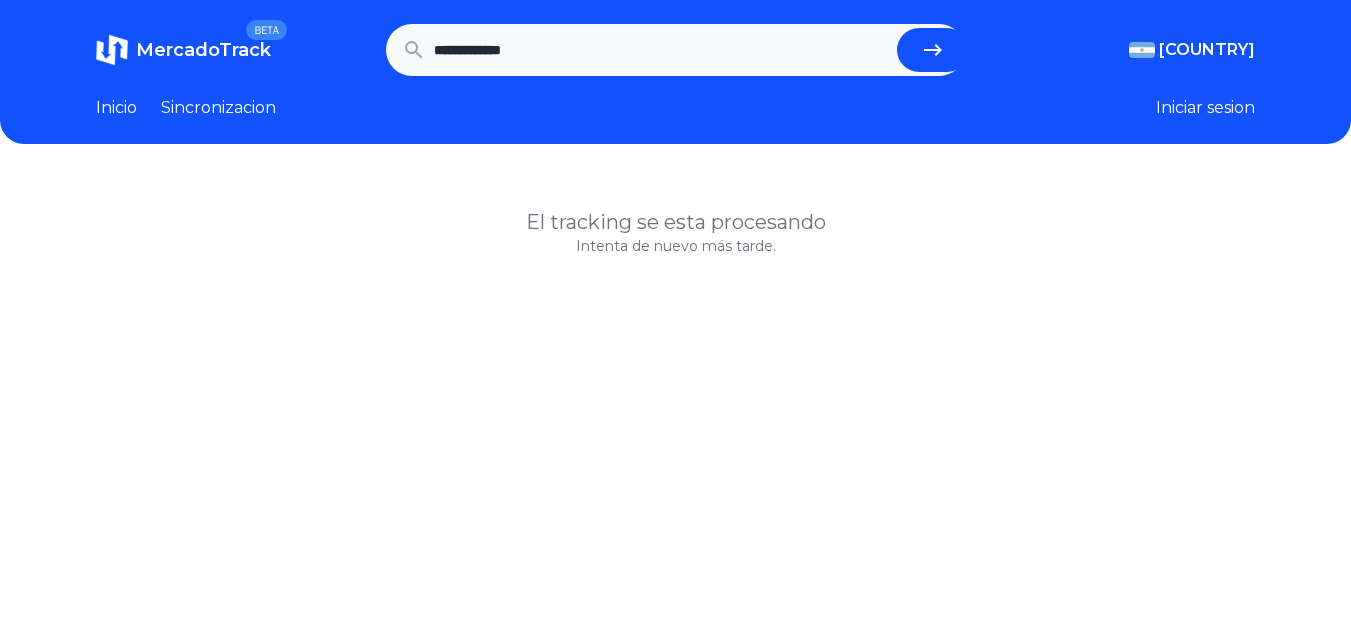 scroll, scrollTop: 0, scrollLeft: 0, axis: both 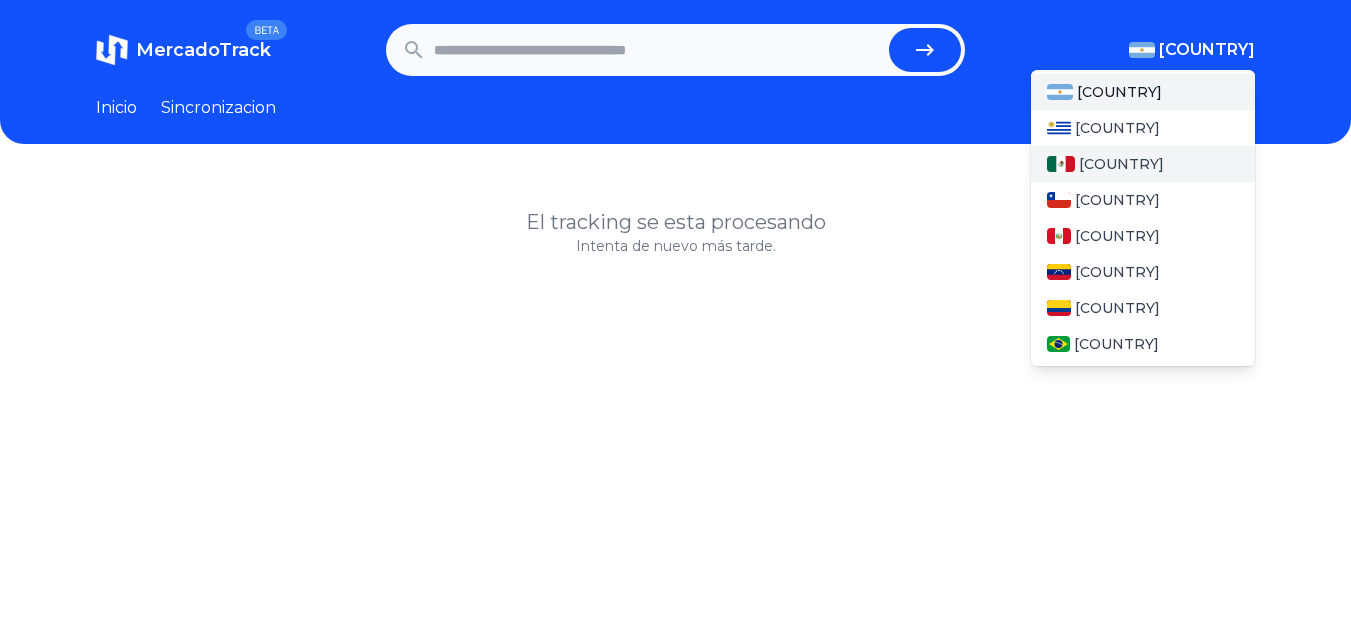 click on "[COUNTRY]" at bounding box center (1121, 164) 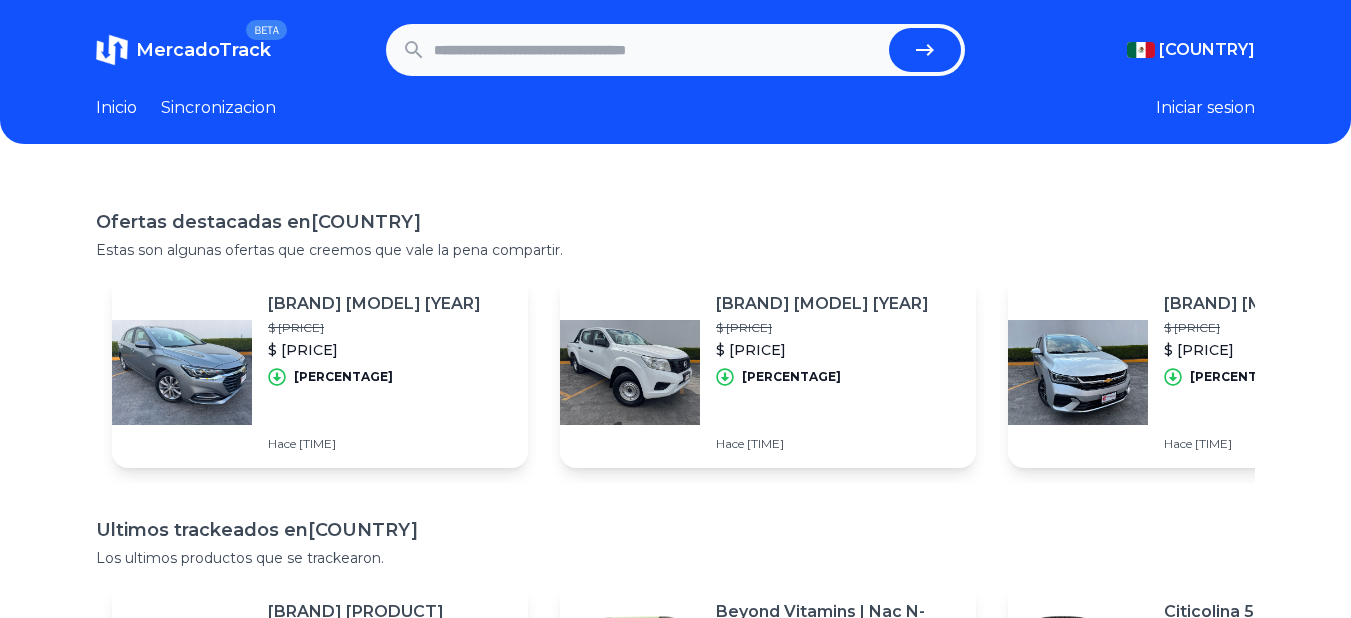 click at bounding box center (658, 50) 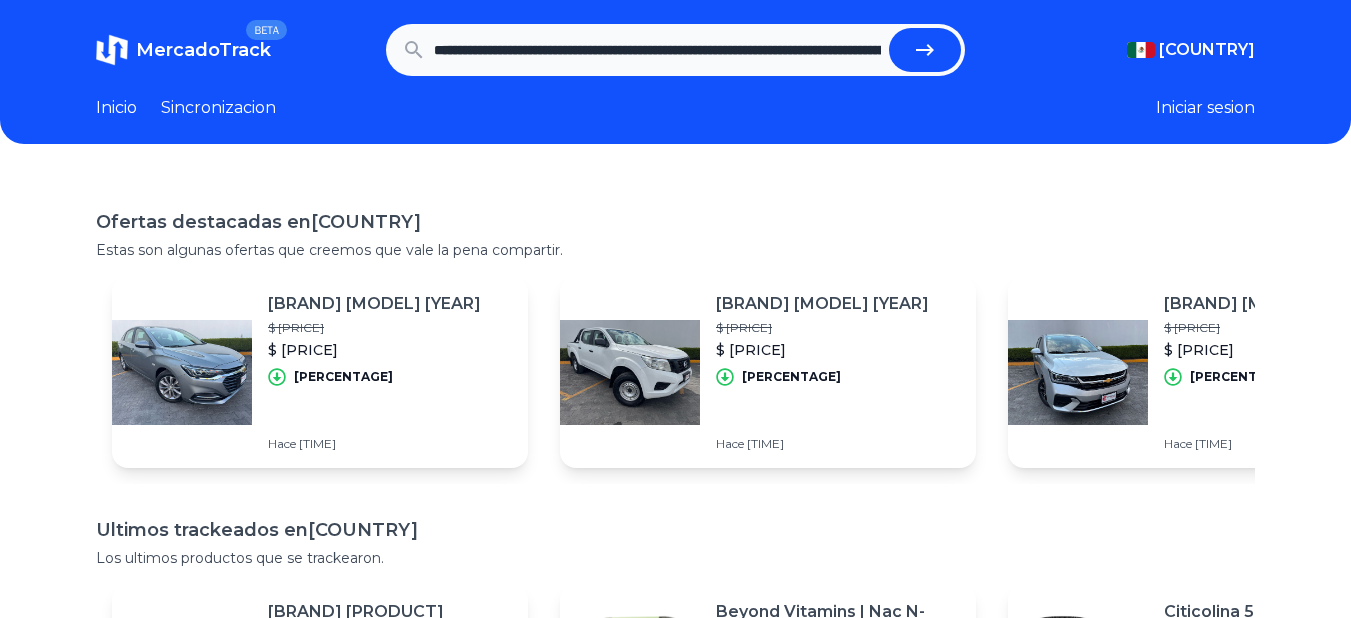 scroll, scrollTop: 0, scrollLeft: 1066, axis: horizontal 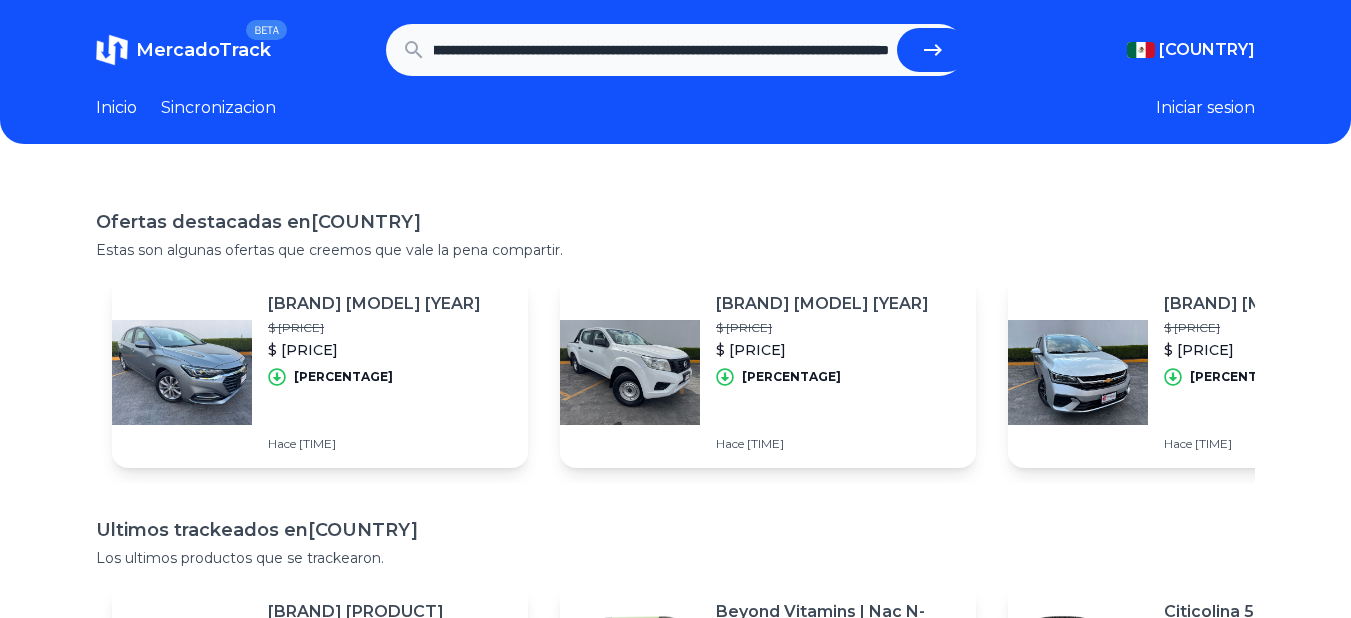 type on "**********" 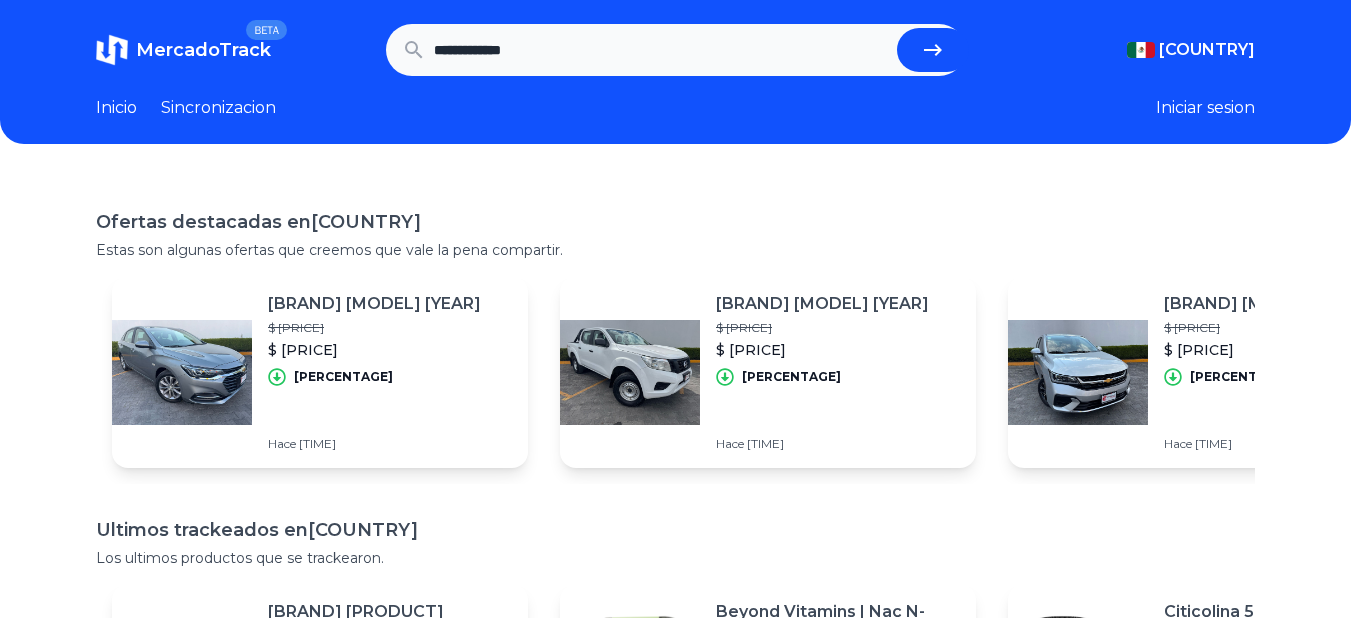 scroll, scrollTop: 0, scrollLeft: 0, axis: both 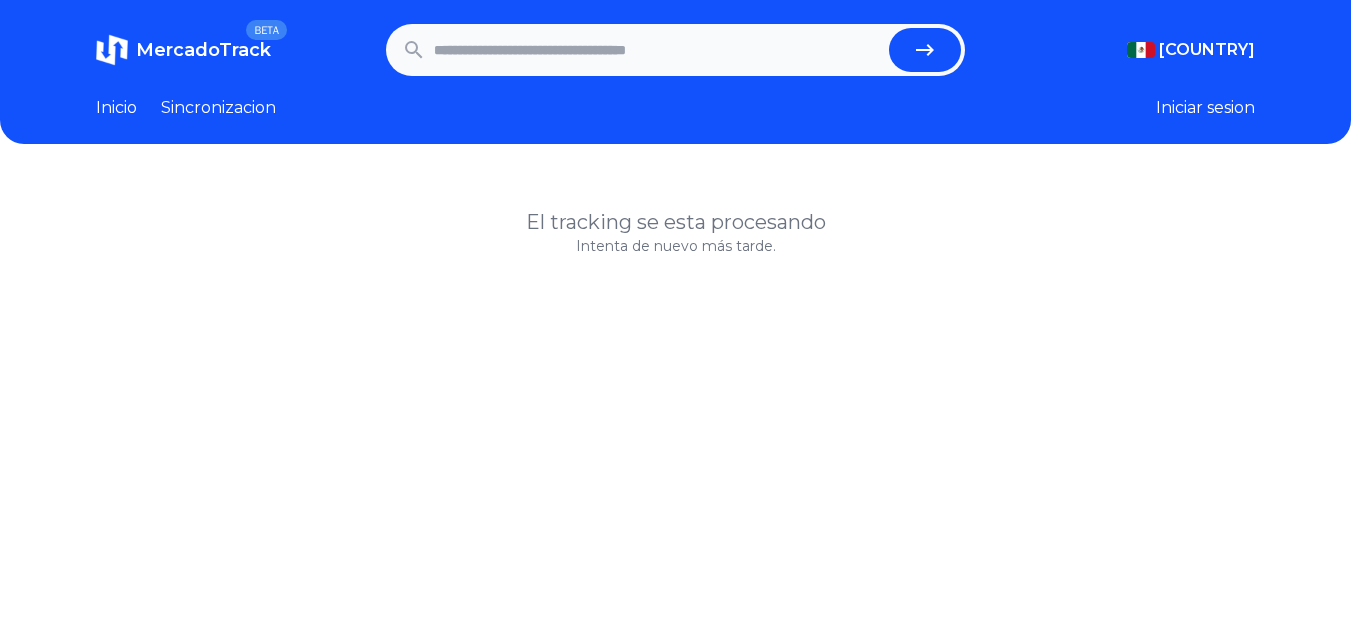 click at bounding box center [658, 50] 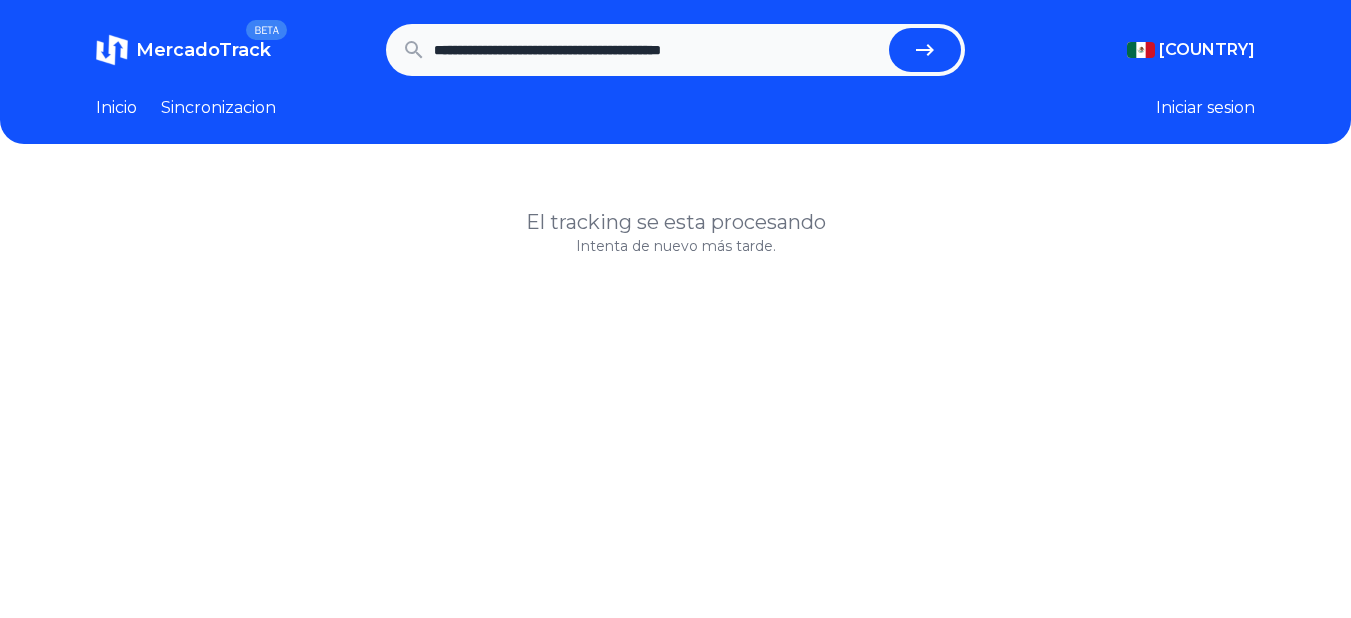 type on "**********" 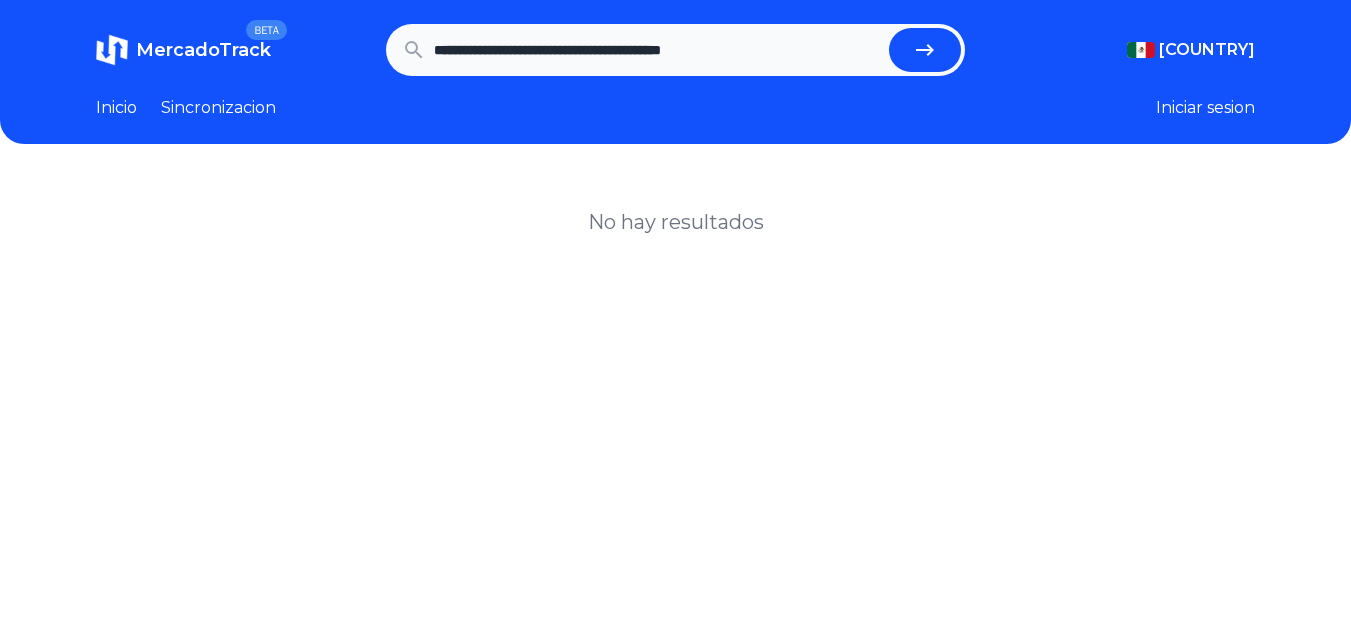 scroll, scrollTop: 0, scrollLeft: 0, axis: both 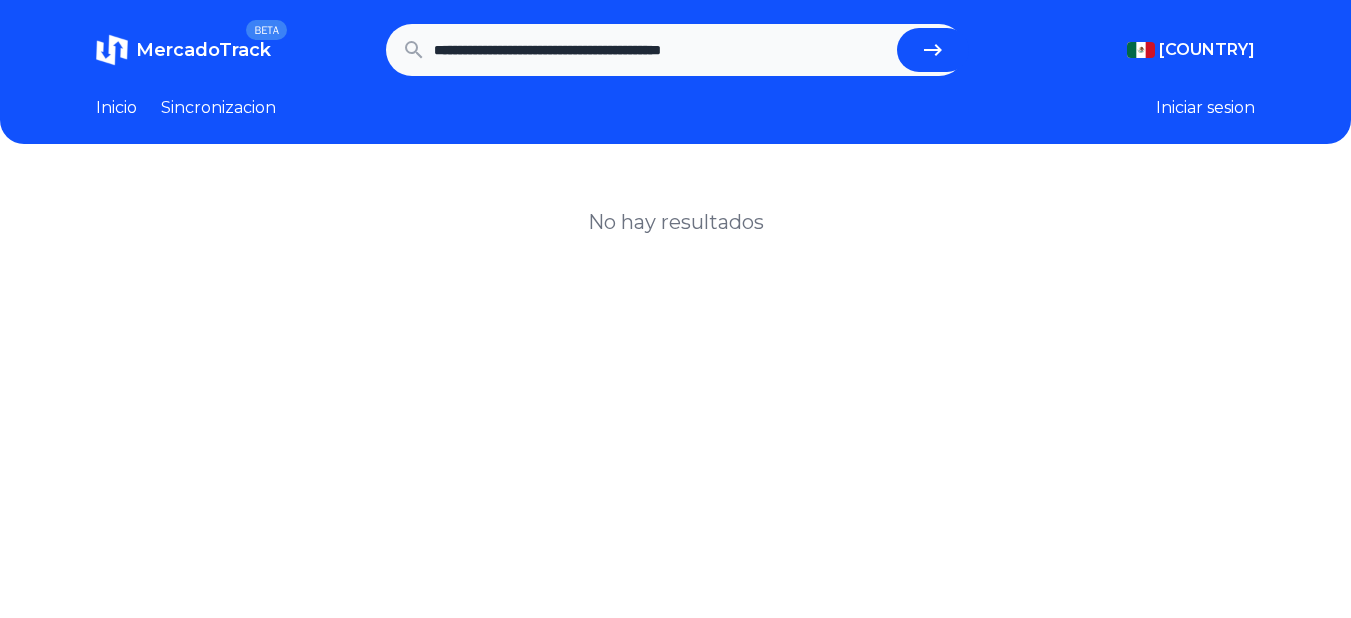 drag, startPoint x: 787, startPoint y: 53, endPoint x: 693, endPoint y: 66, distance: 94.89468 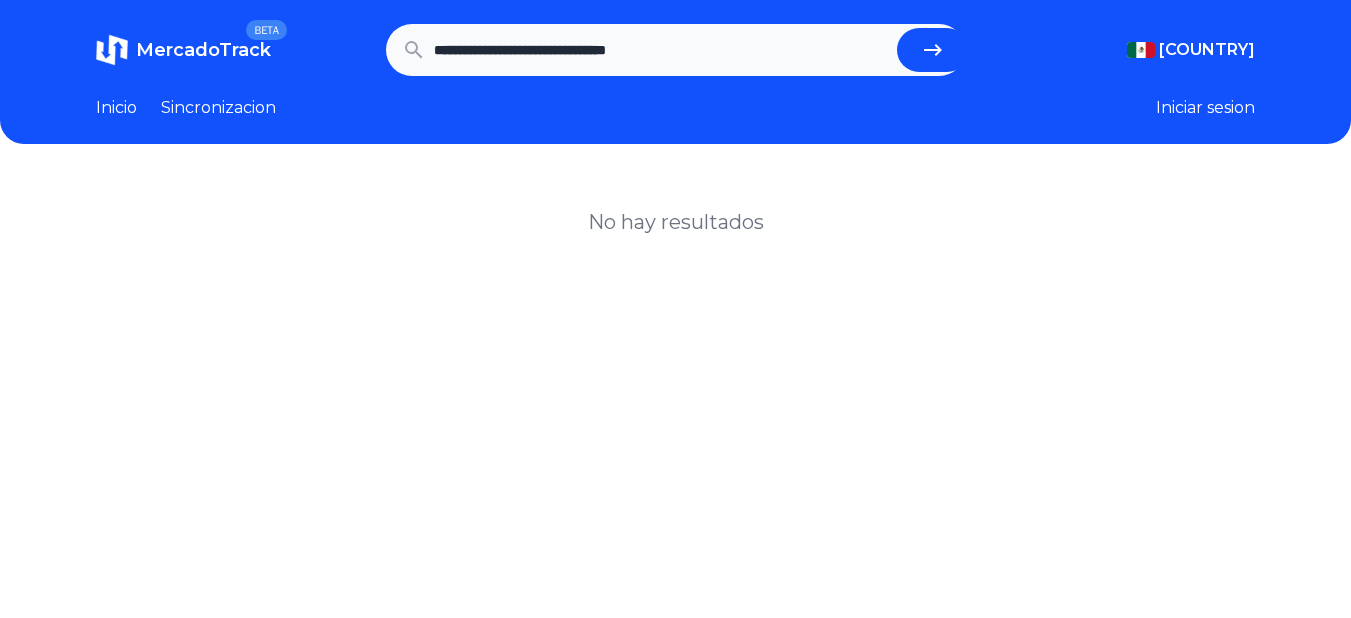 type on "**********" 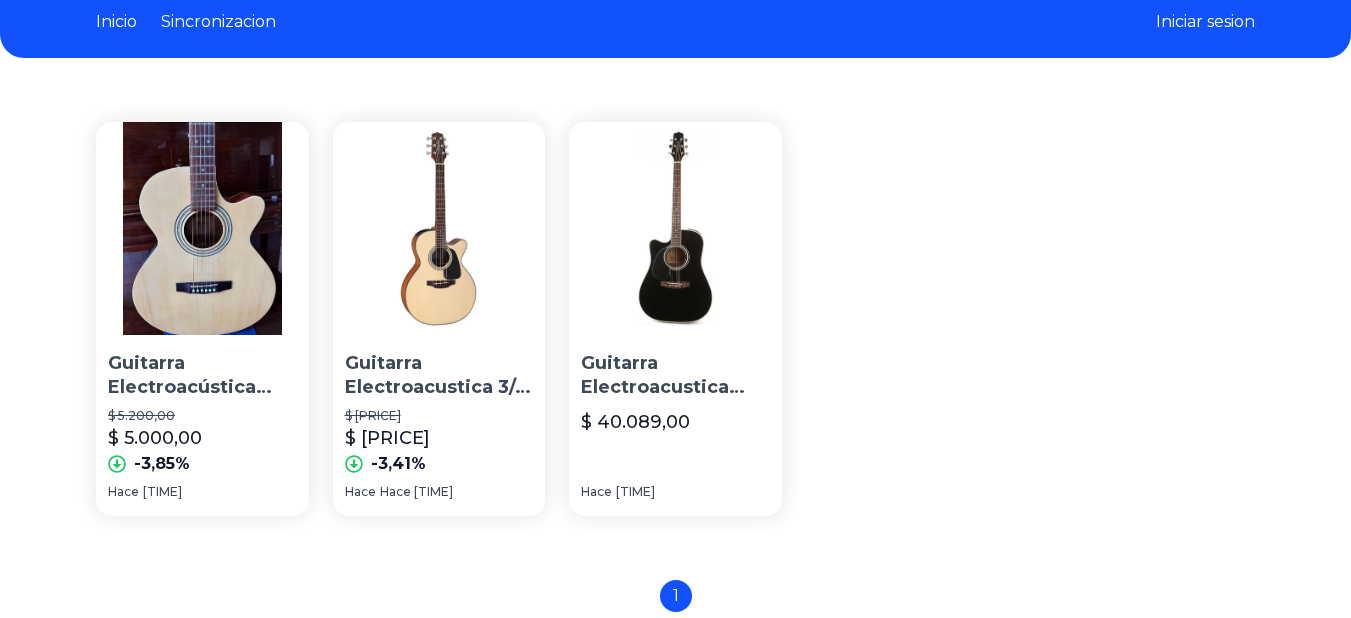 scroll, scrollTop: 87, scrollLeft: 0, axis: vertical 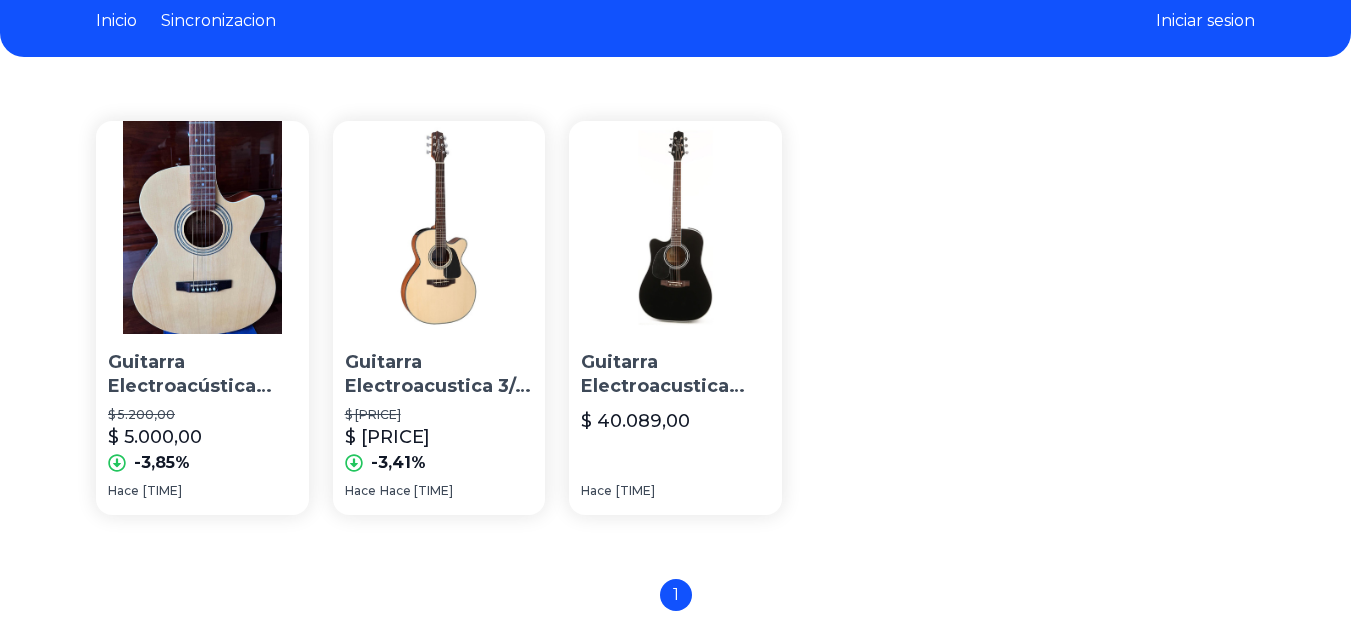 click at bounding box center [439, 227] 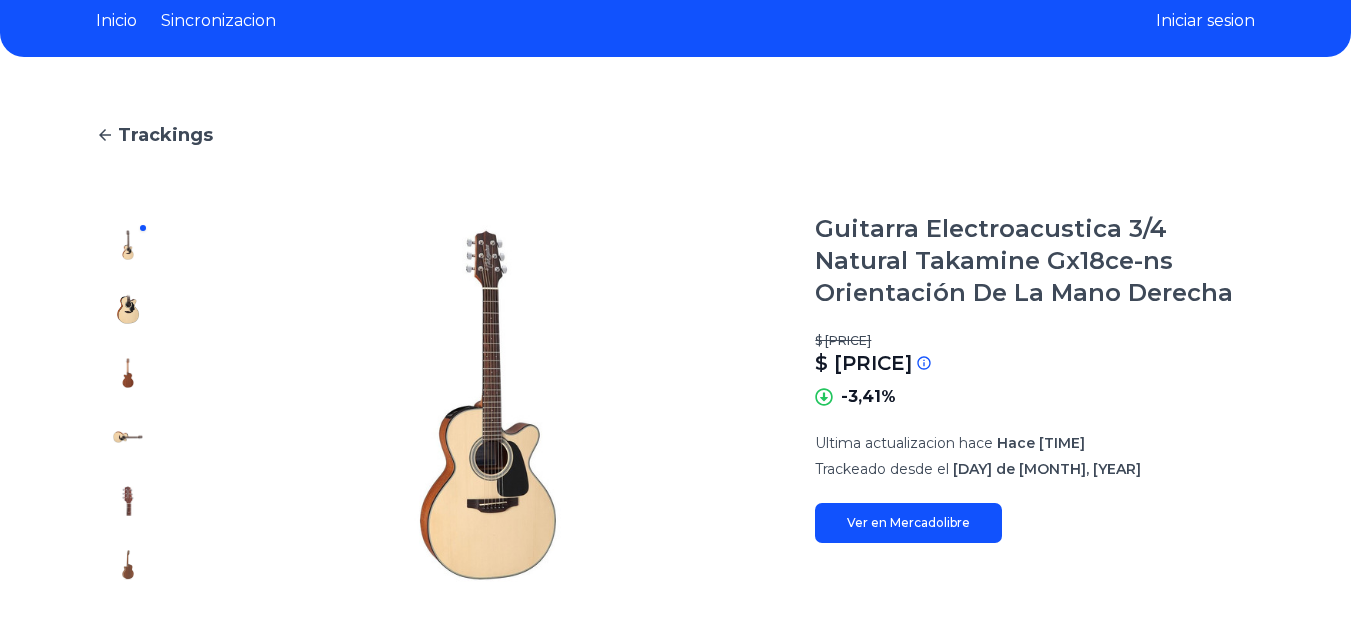 scroll, scrollTop: 0, scrollLeft: 0, axis: both 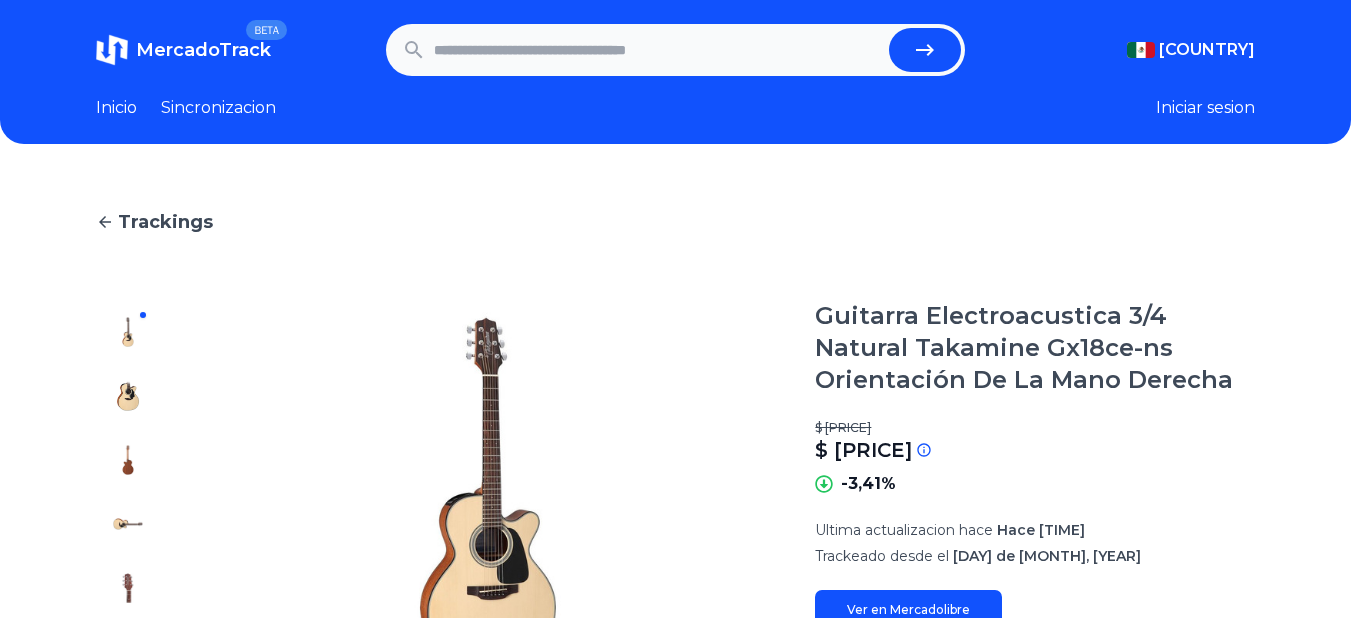 click at bounding box center (658, 50) 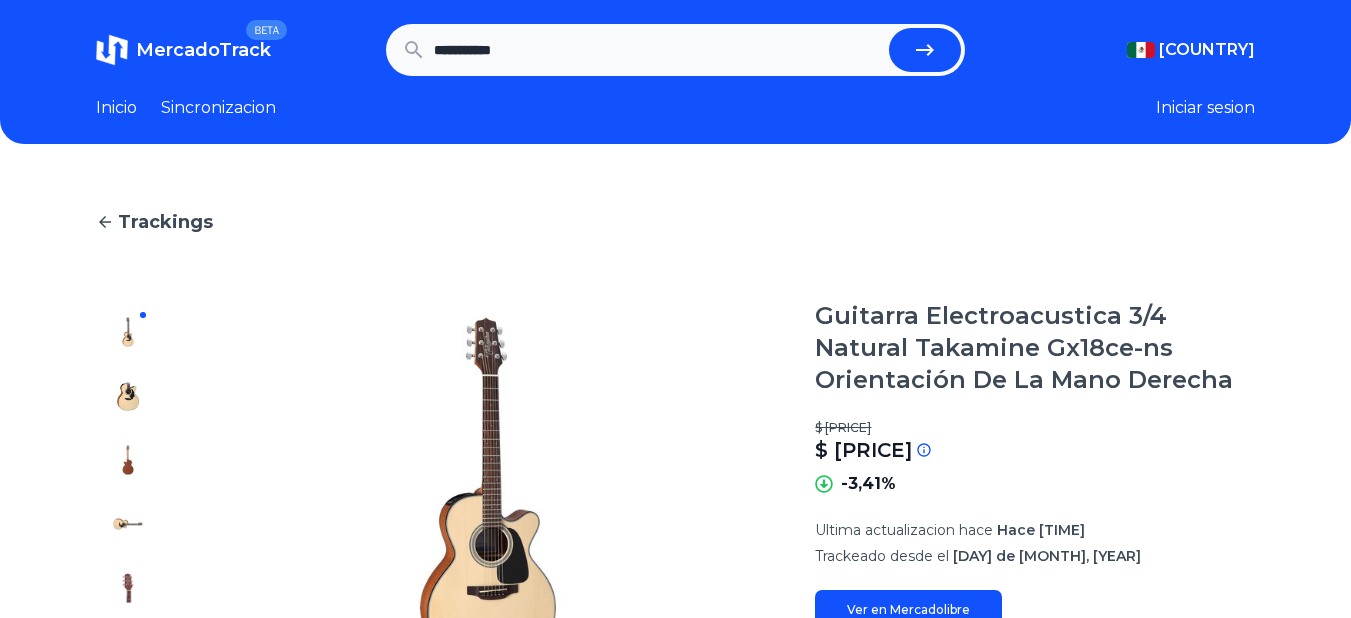 type on "**********" 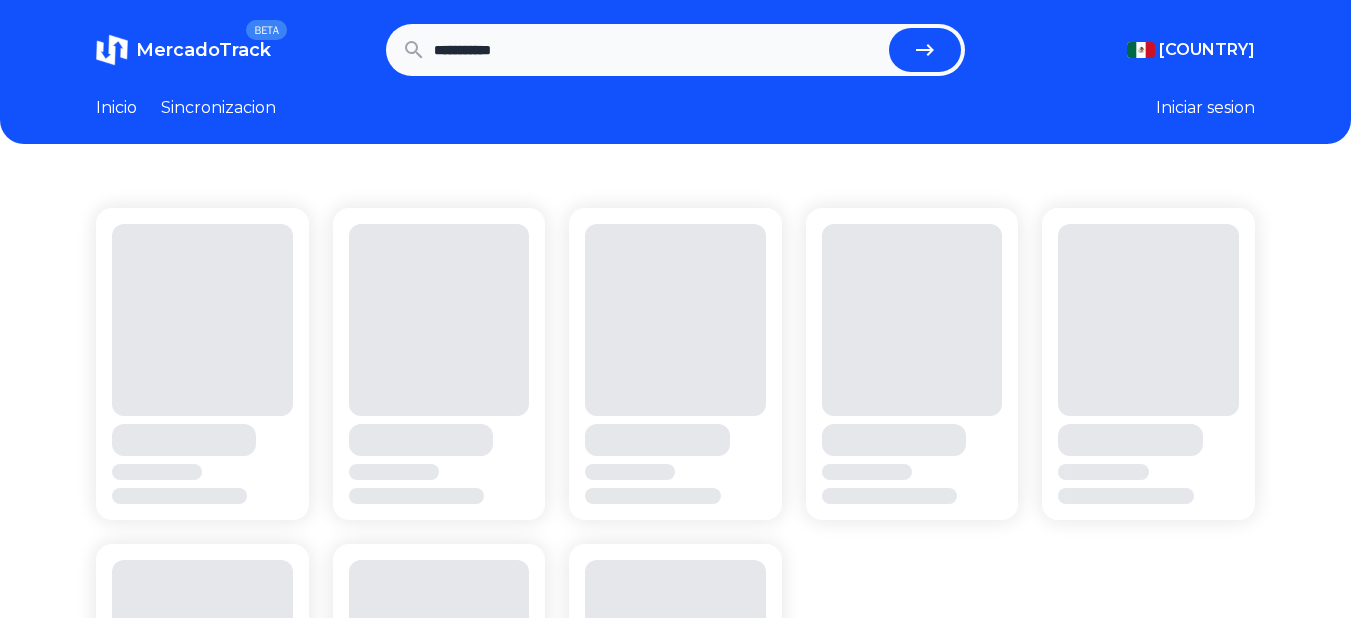 scroll, scrollTop: 0, scrollLeft: 0, axis: both 